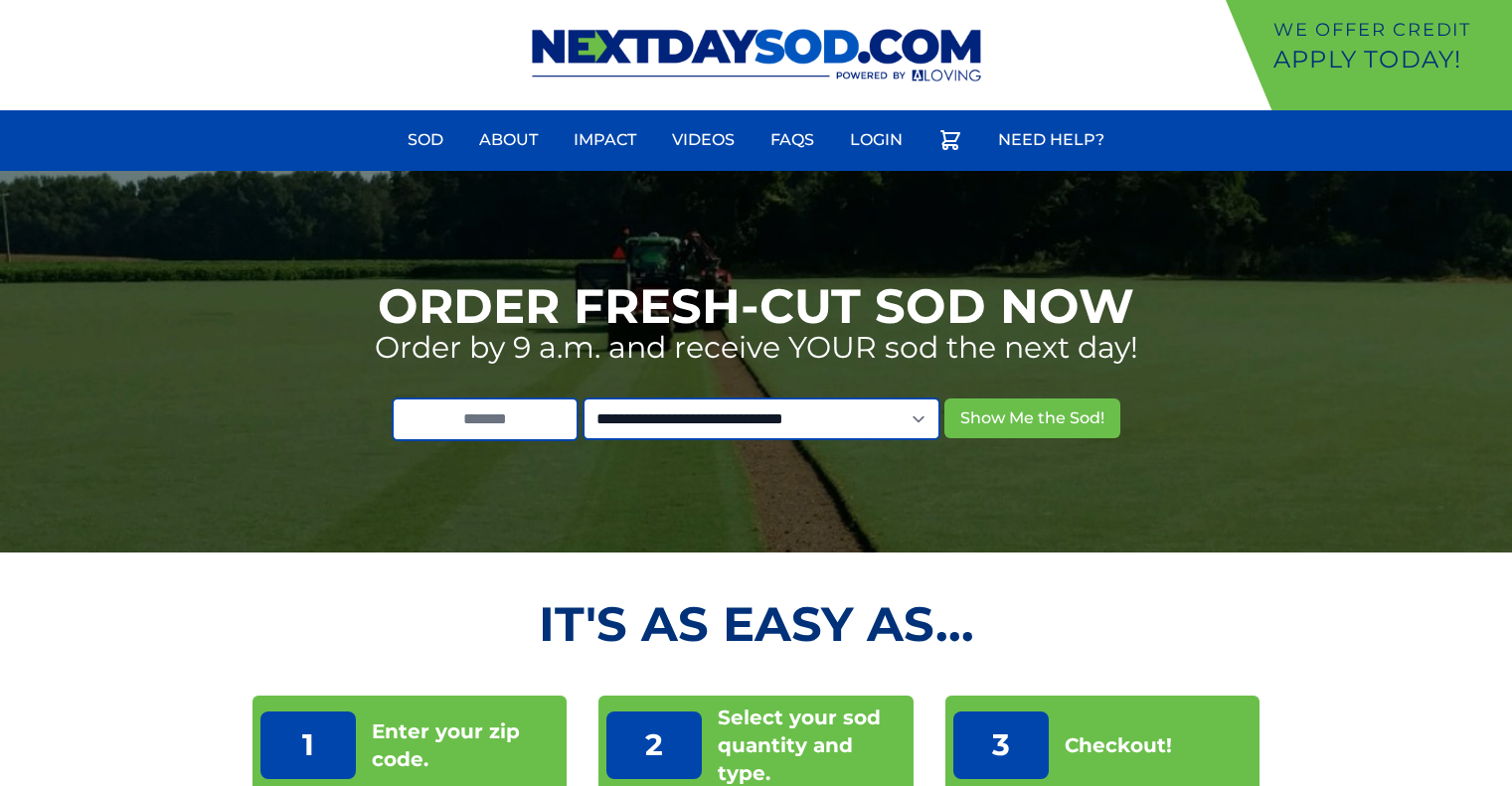 scroll, scrollTop: 0, scrollLeft: 0, axis: both 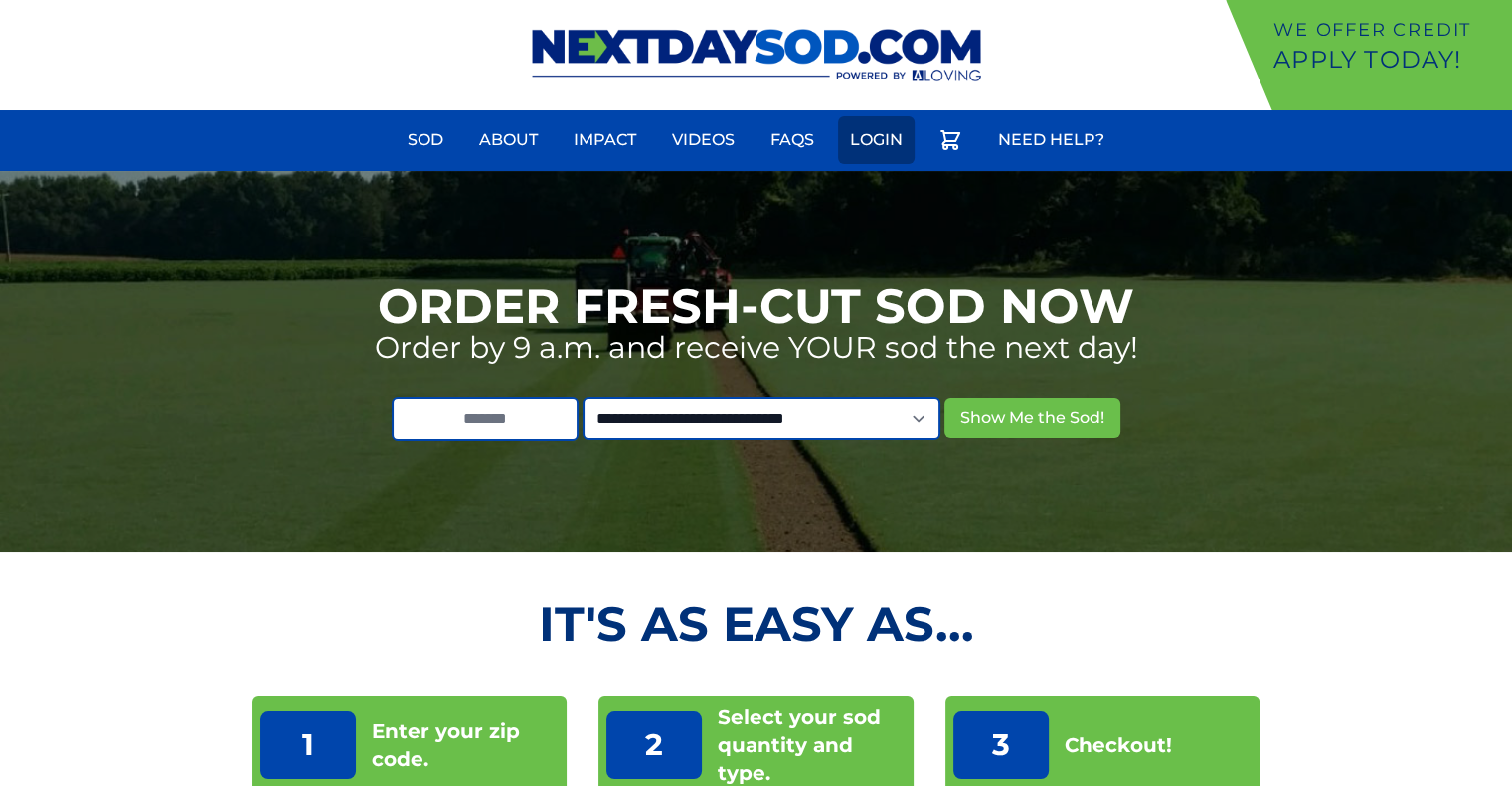 click on "Login" at bounding box center (876, 140) 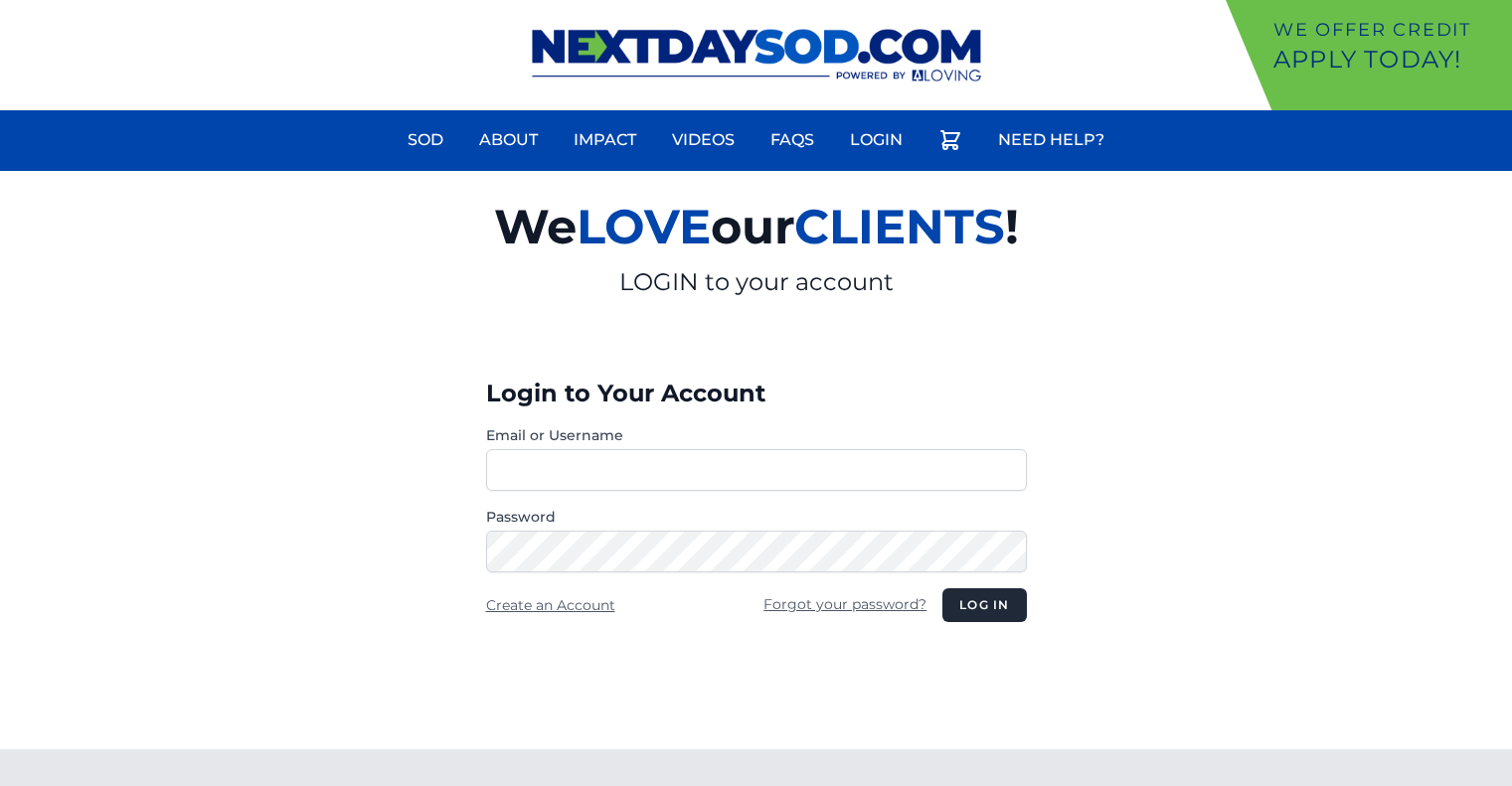 scroll, scrollTop: 0, scrollLeft: 0, axis: both 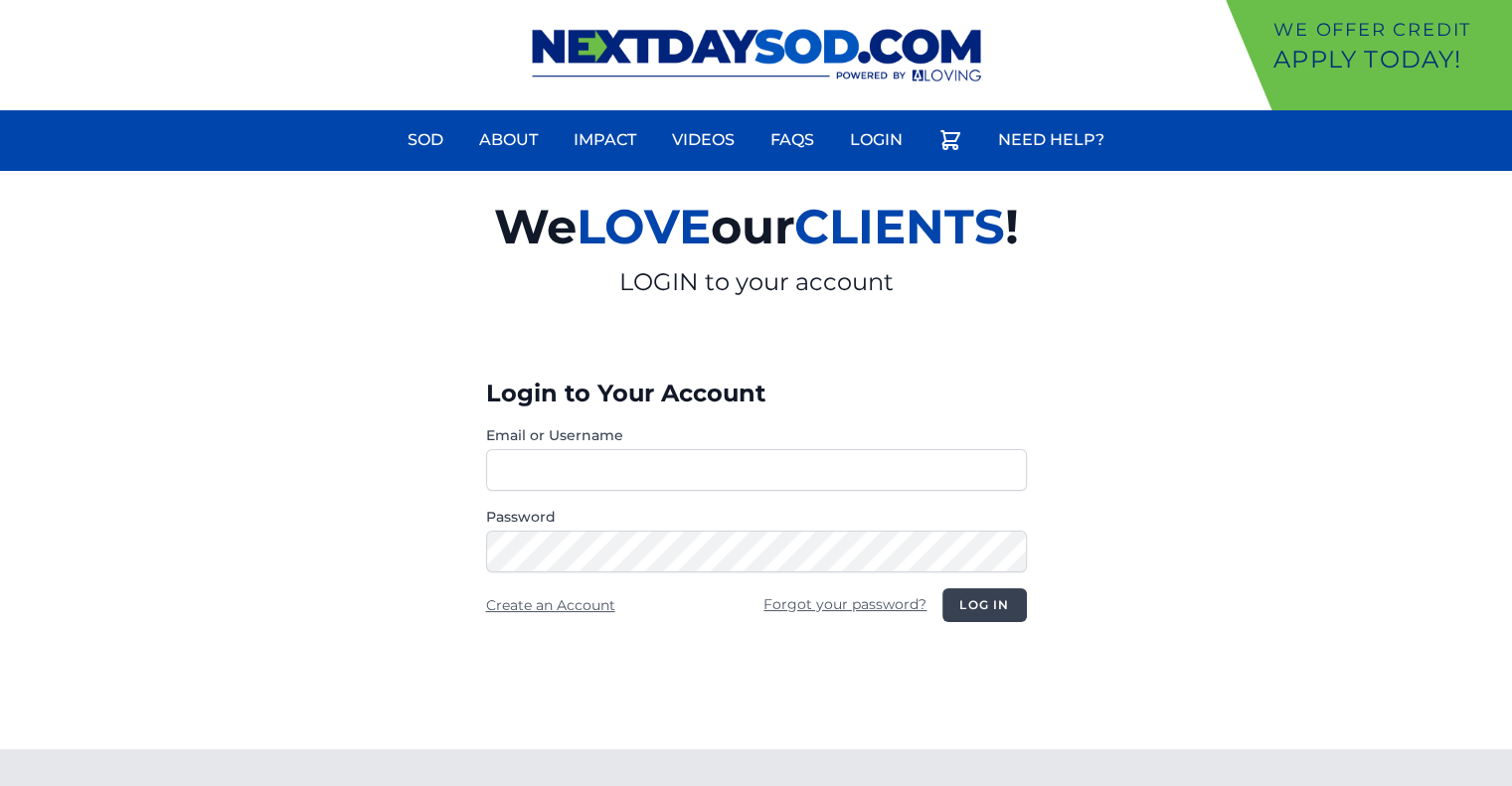 type on "**********" 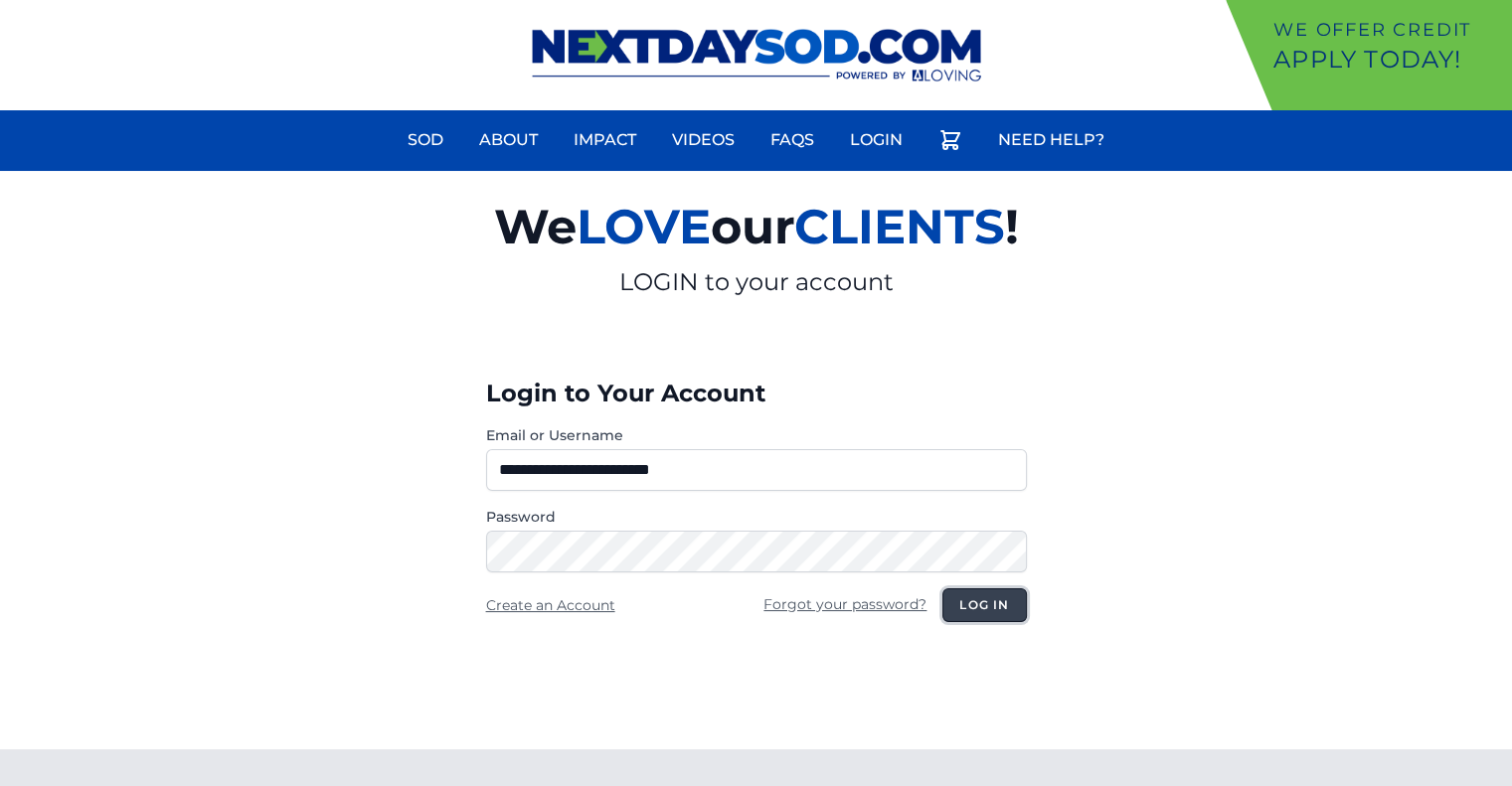 click on "Log in" at bounding box center [984, 605] 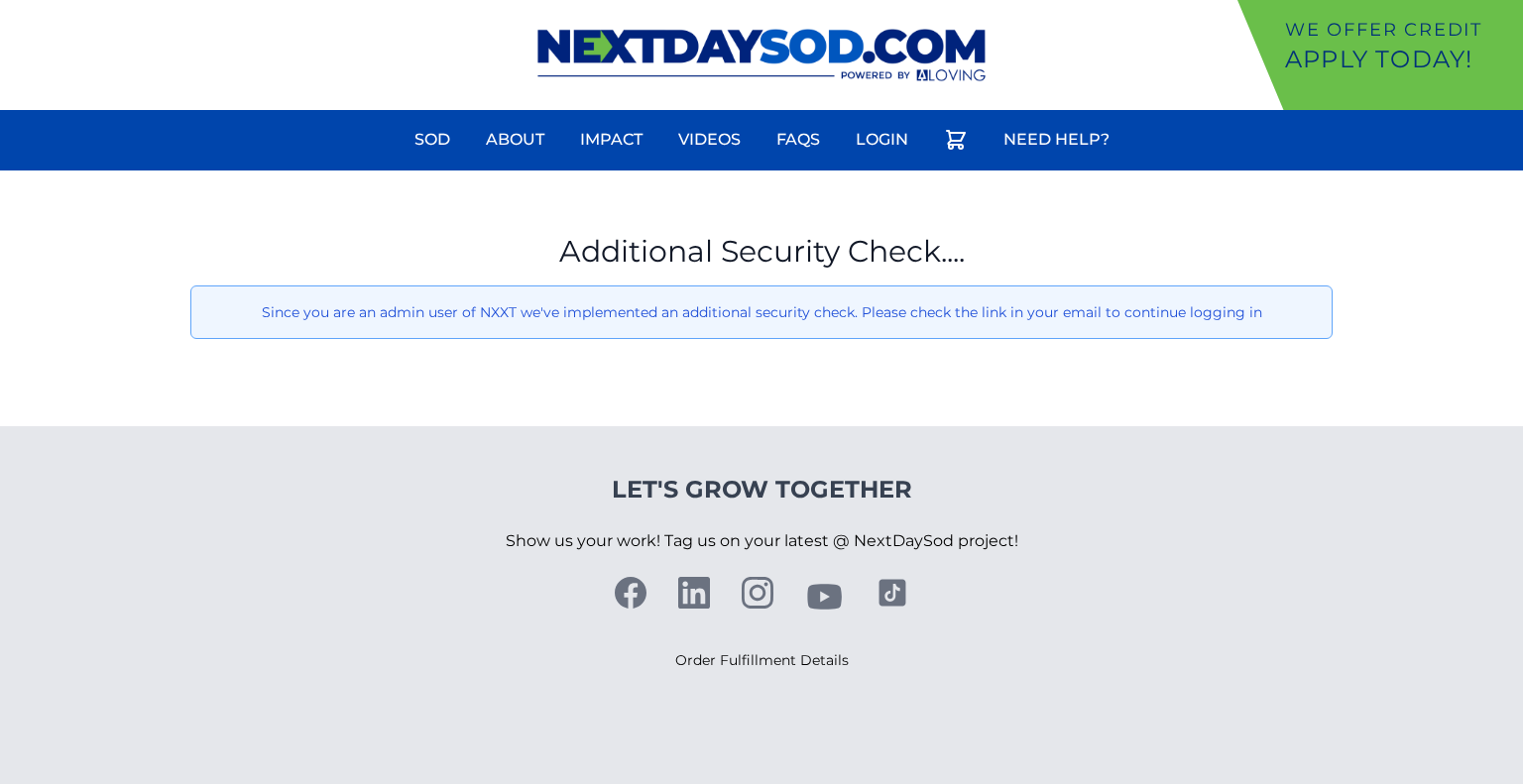 scroll, scrollTop: 0, scrollLeft: 0, axis: both 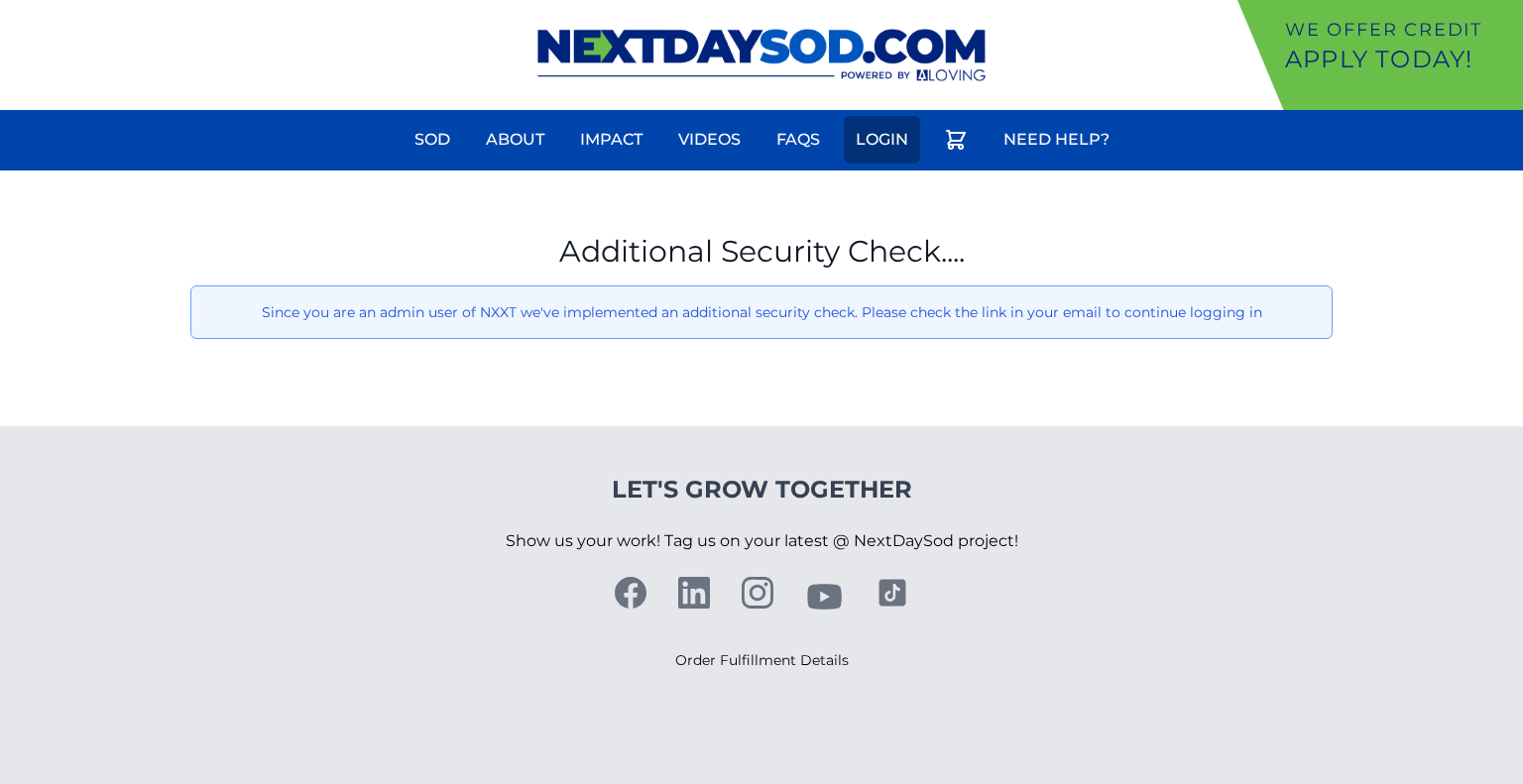 click on "Login" at bounding box center [881, 140] 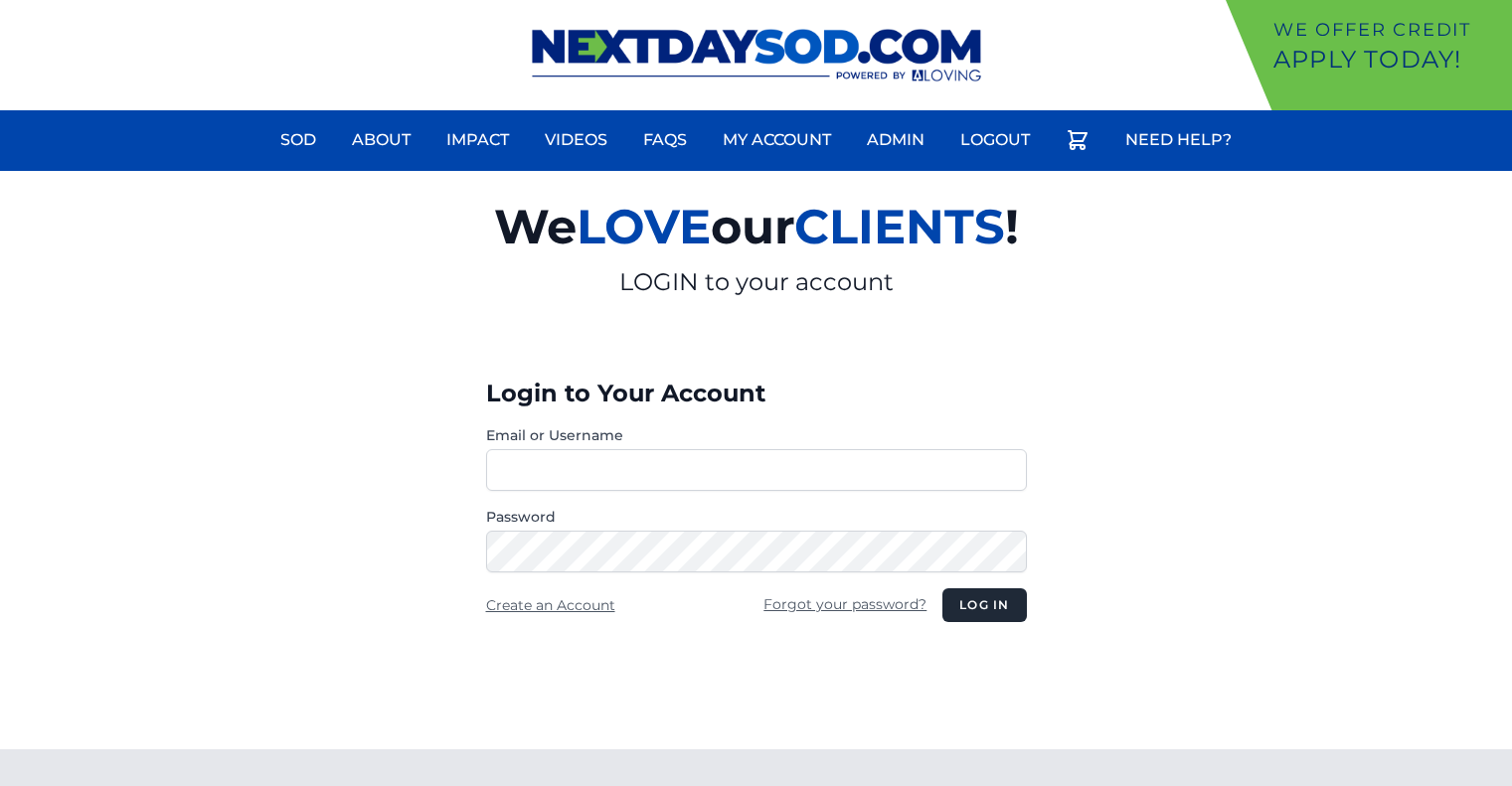 scroll, scrollTop: 0, scrollLeft: 0, axis: both 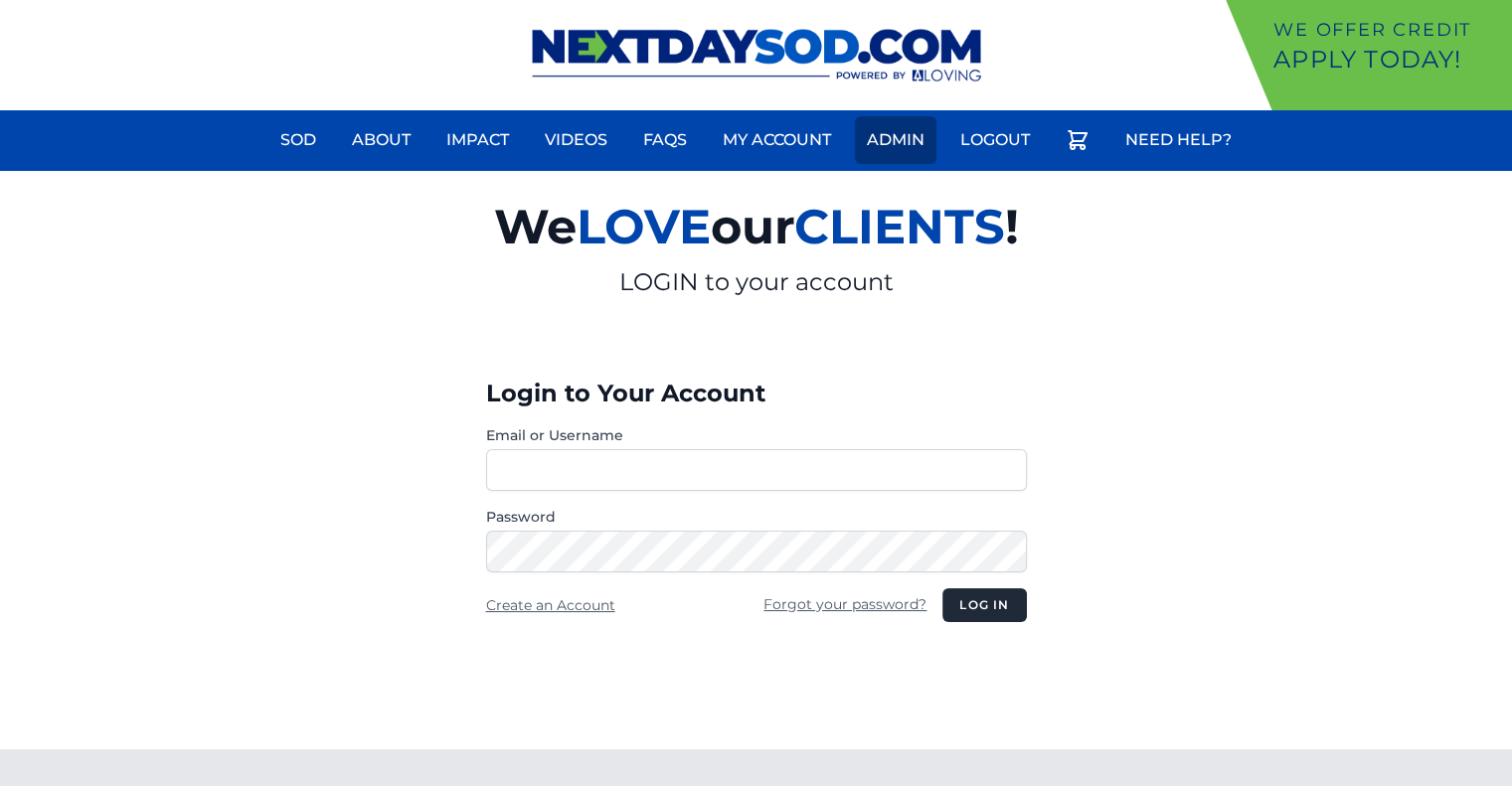 type on "**********" 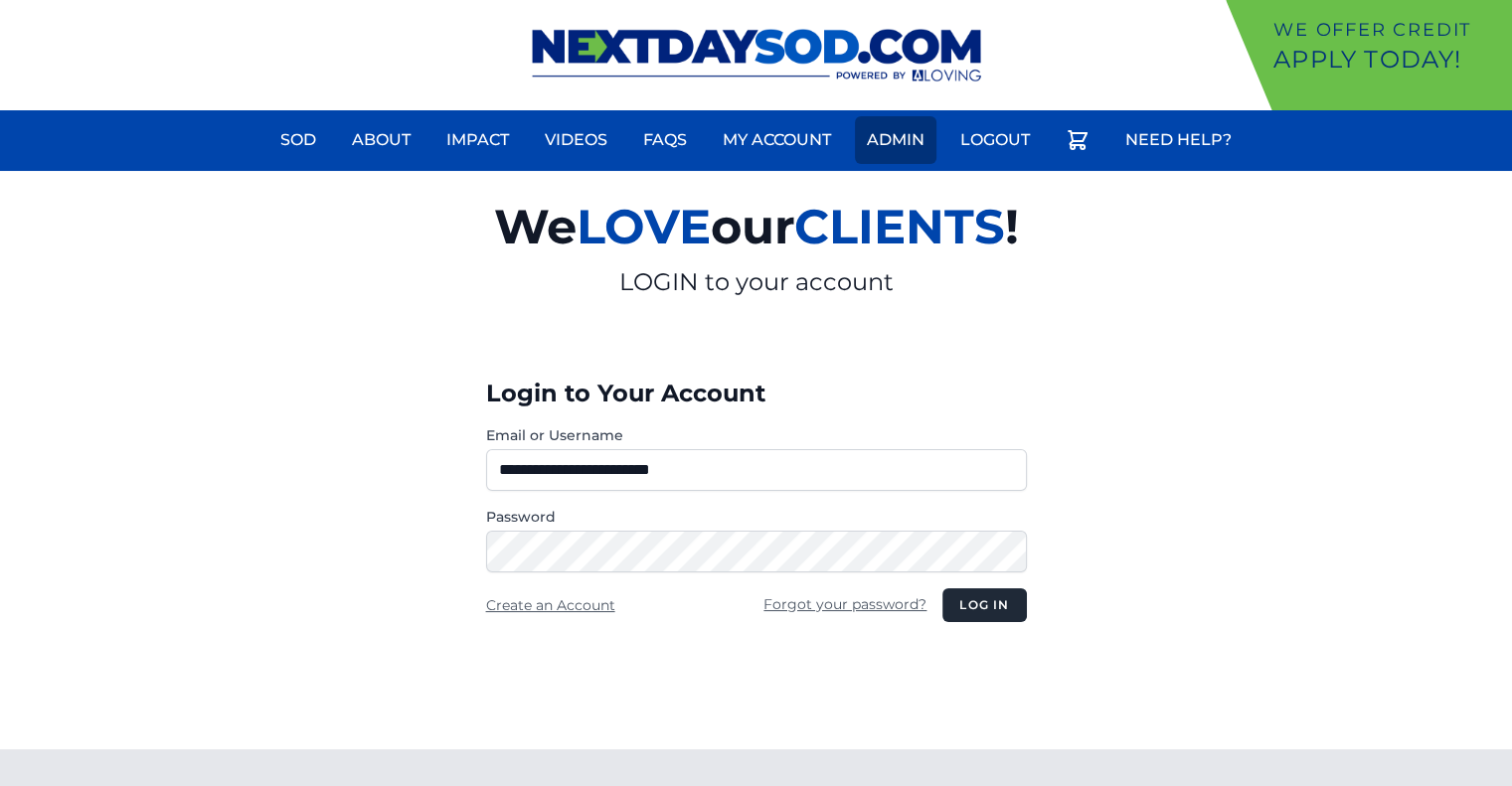 click on "Admin" at bounding box center (896, 140) 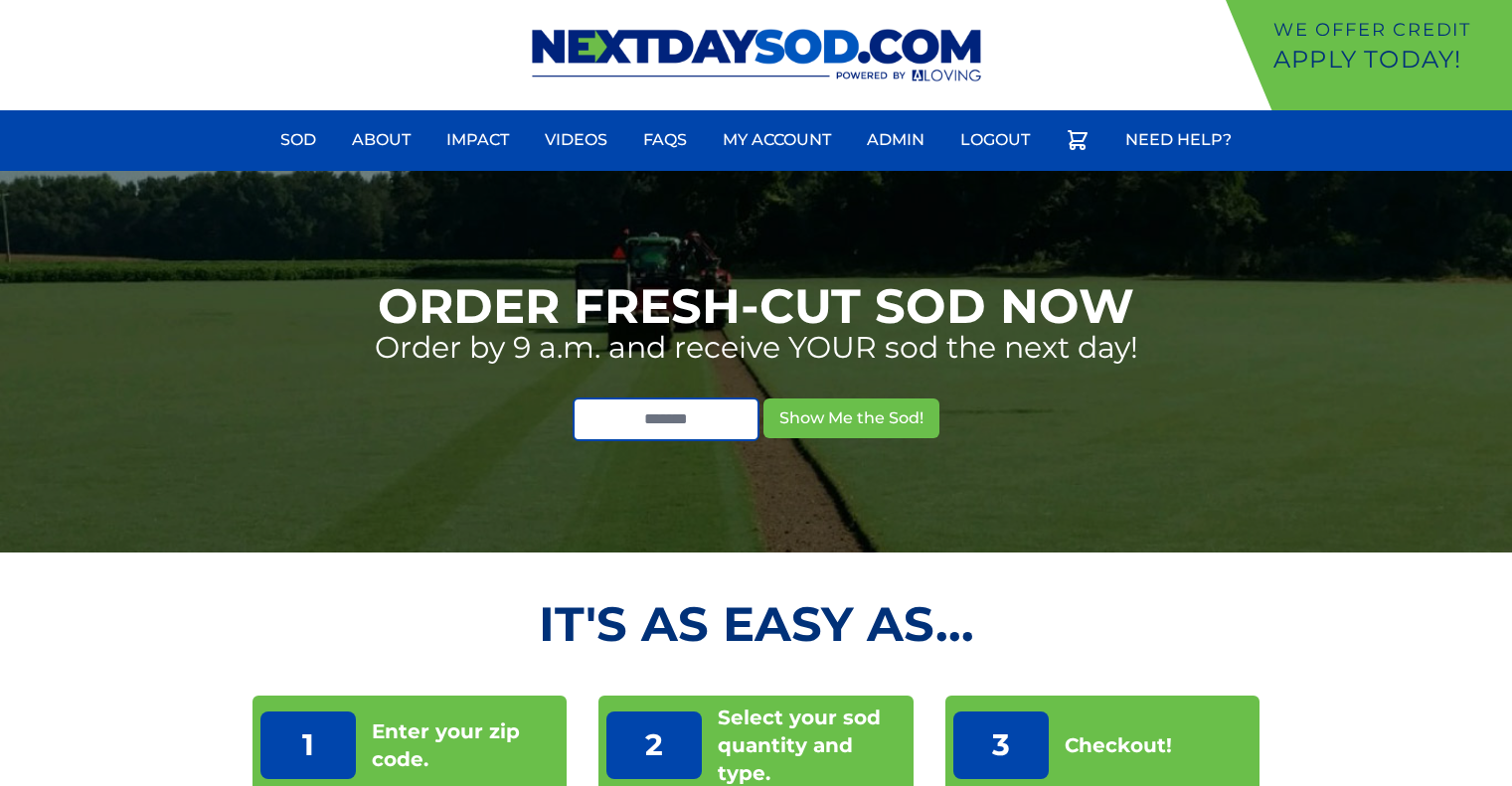 scroll, scrollTop: 0, scrollLeft: 0, axis: both 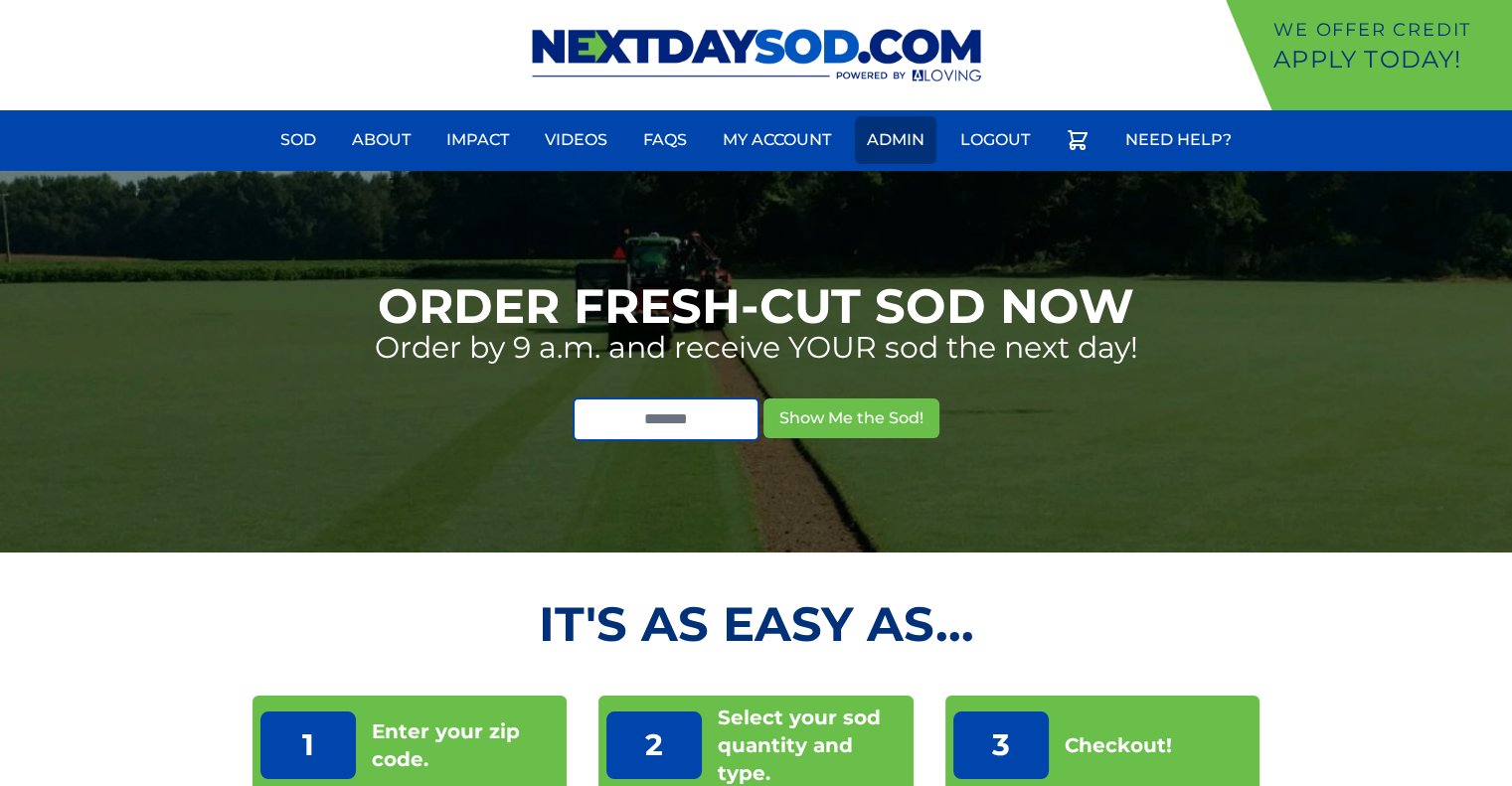click on "Admin" at bounding box center (896, 140) 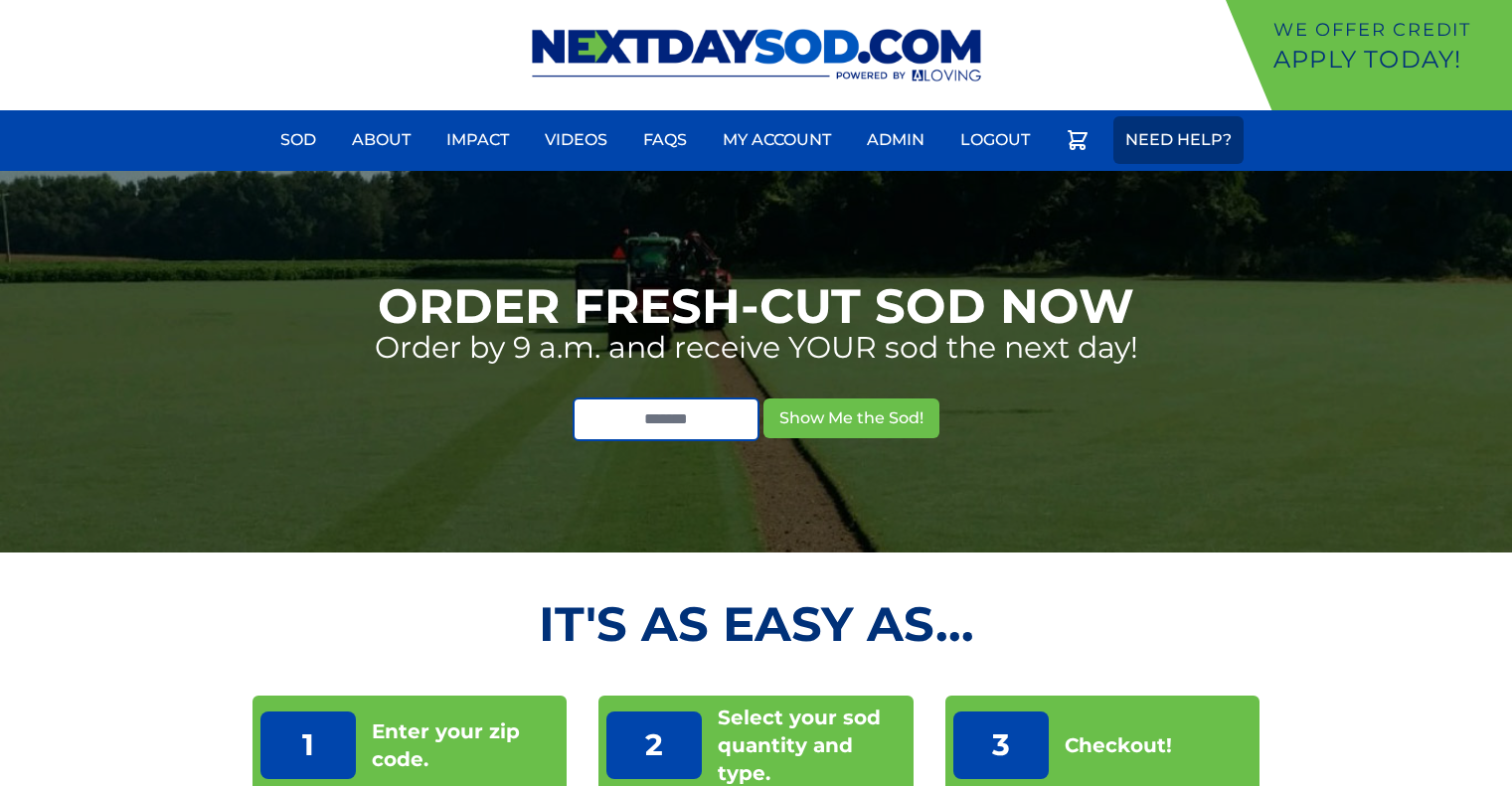 scroll, scrollTop: 0, scrollLeft: 0, axis: both 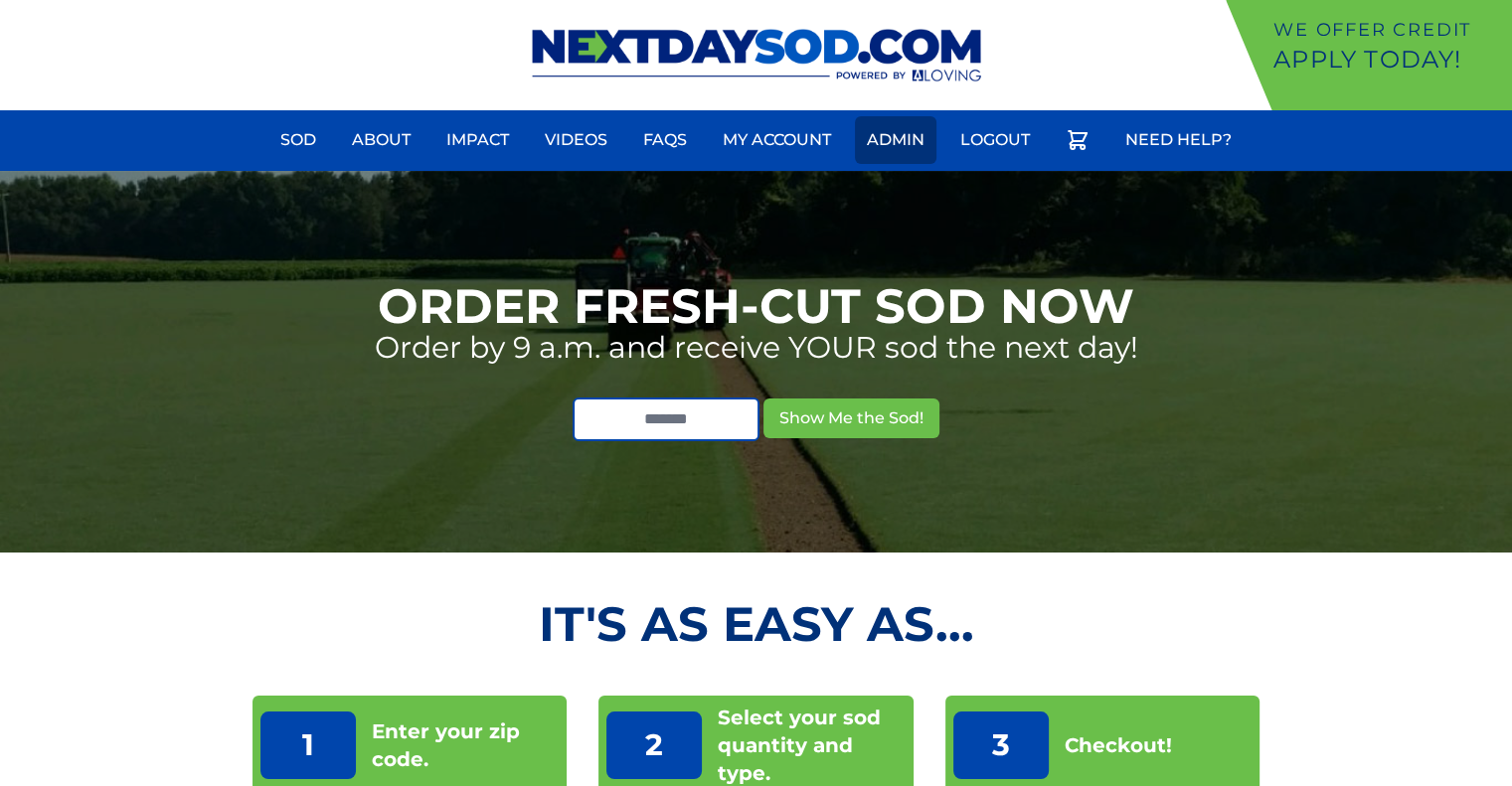 click on "Admin" at bounding box center (896, 140) 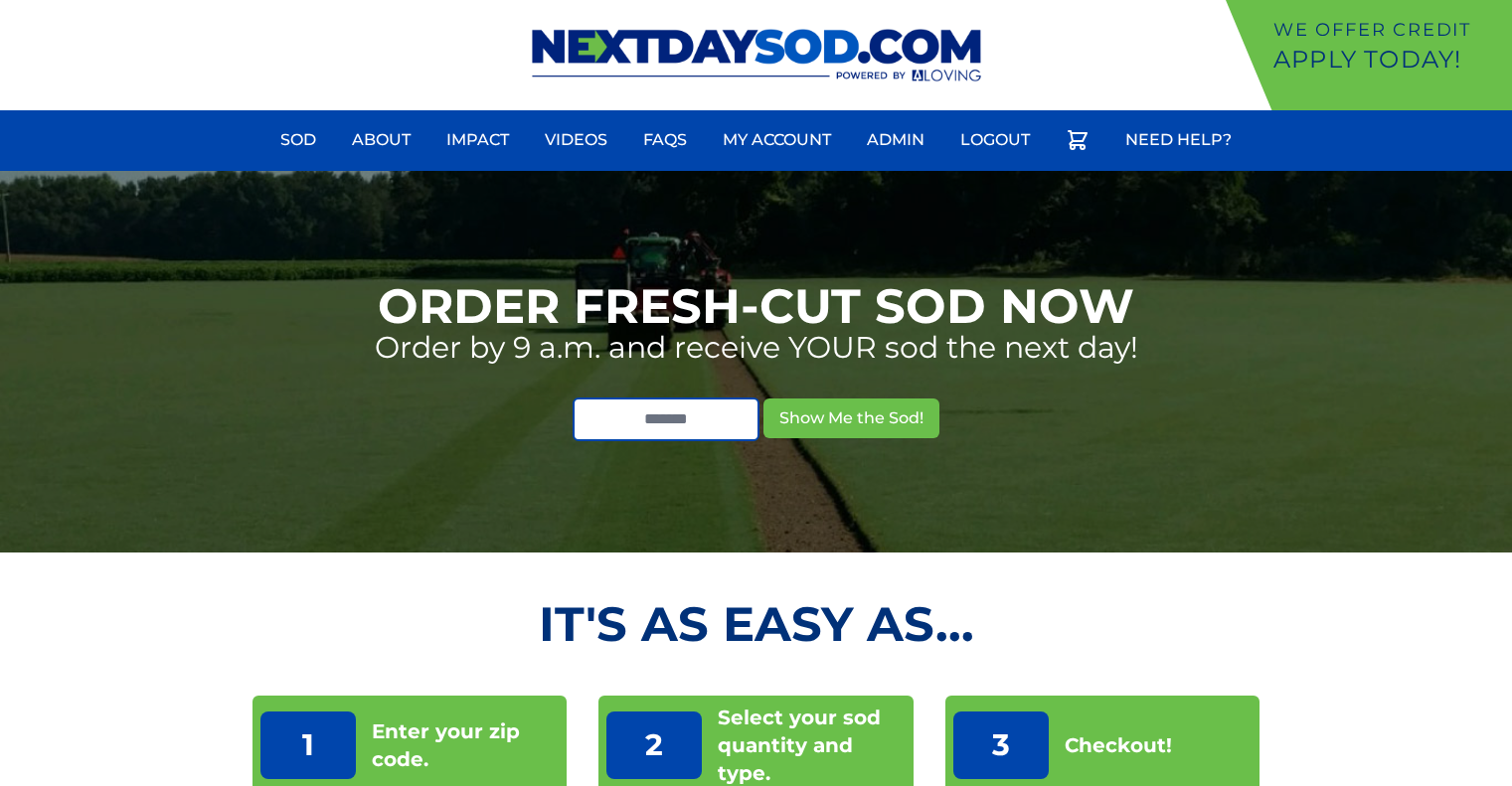 scroll, scrollTop: 0, scrollLeft: 0, axis: both 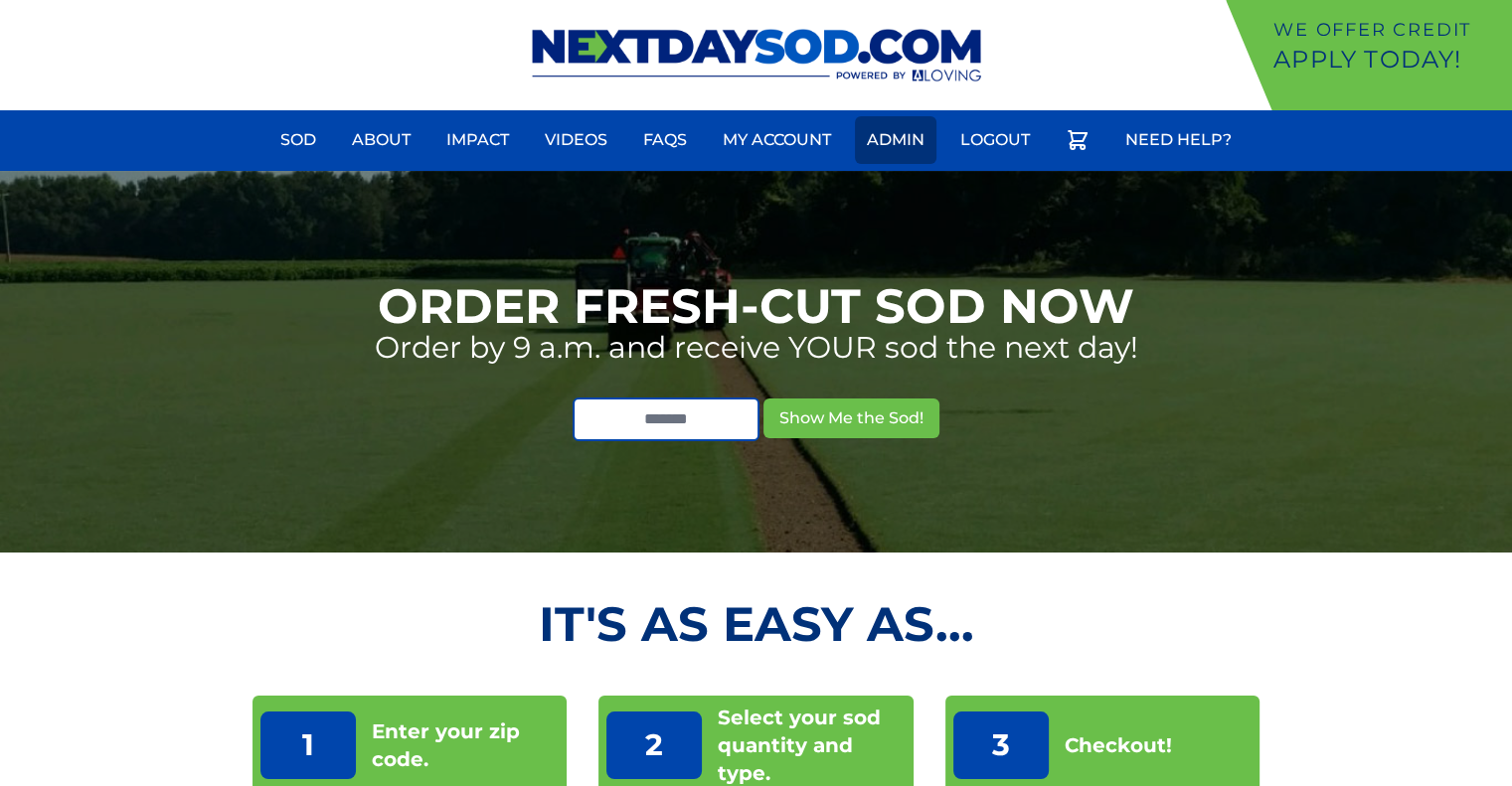 click on "Admin" at bounding box center (896, 140) 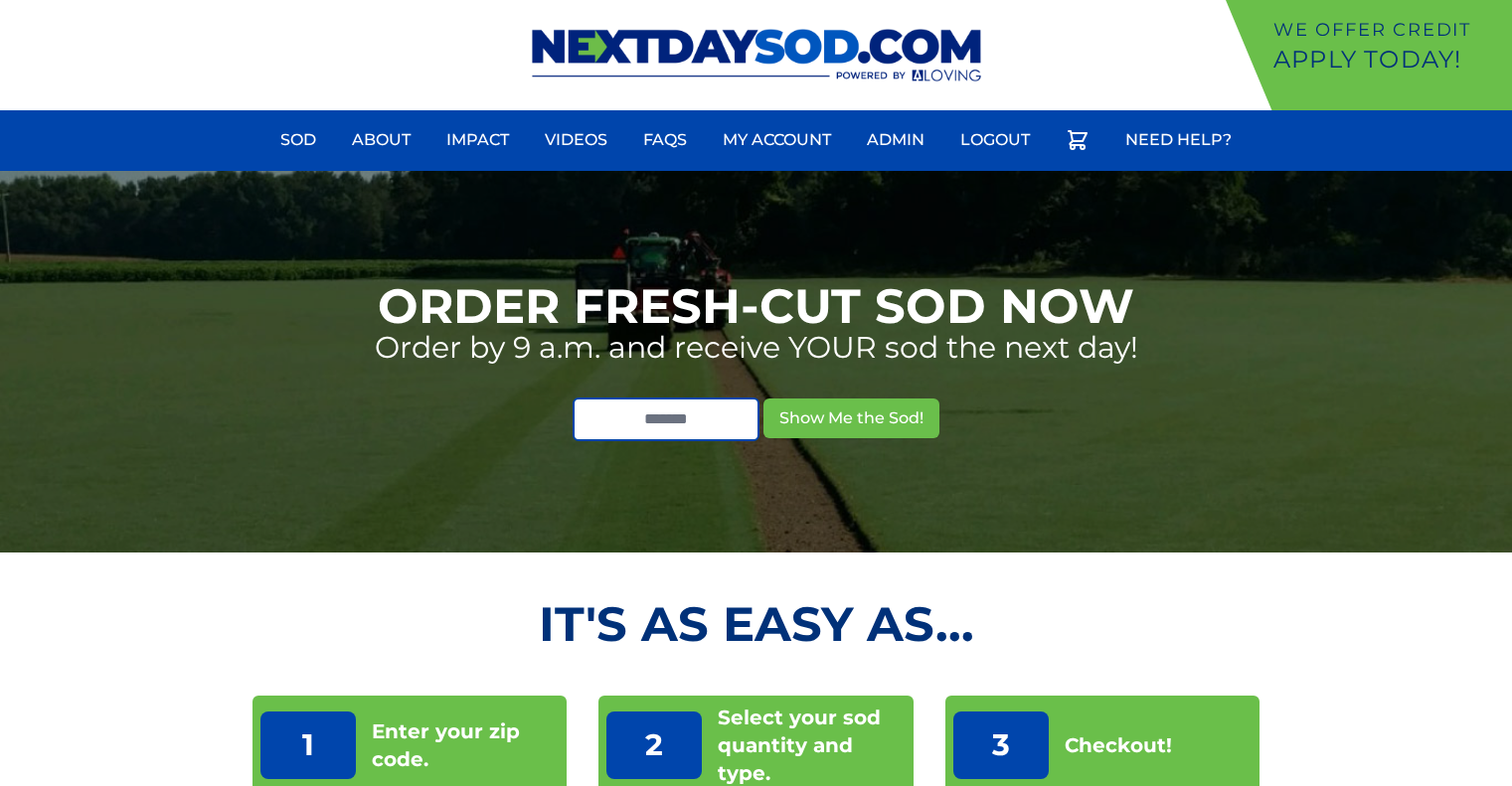 scroll, scrollTop: 0, scrollLeft: 0, axis: both 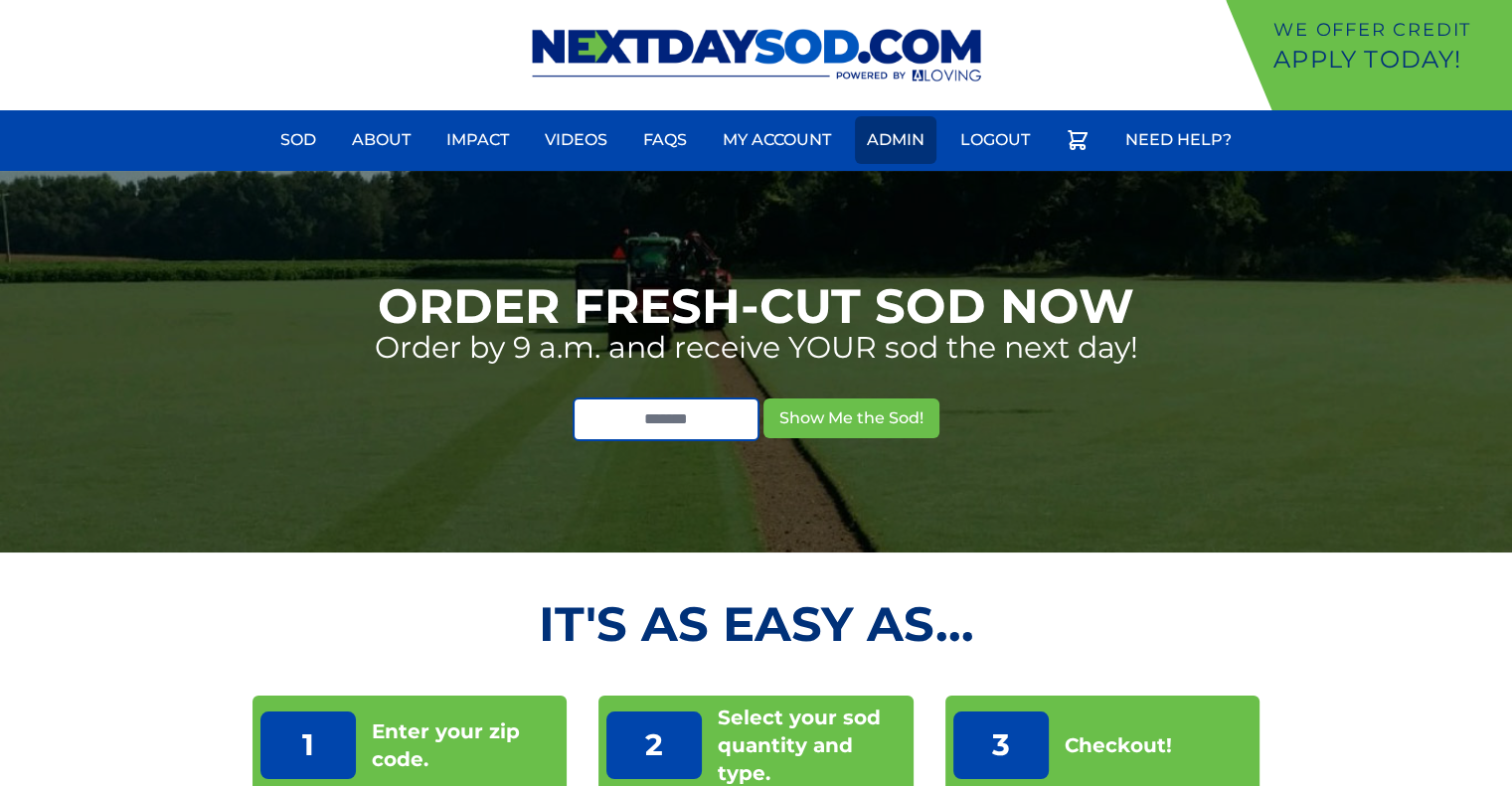 click on "Admin" at bounding box center (896, 140) 